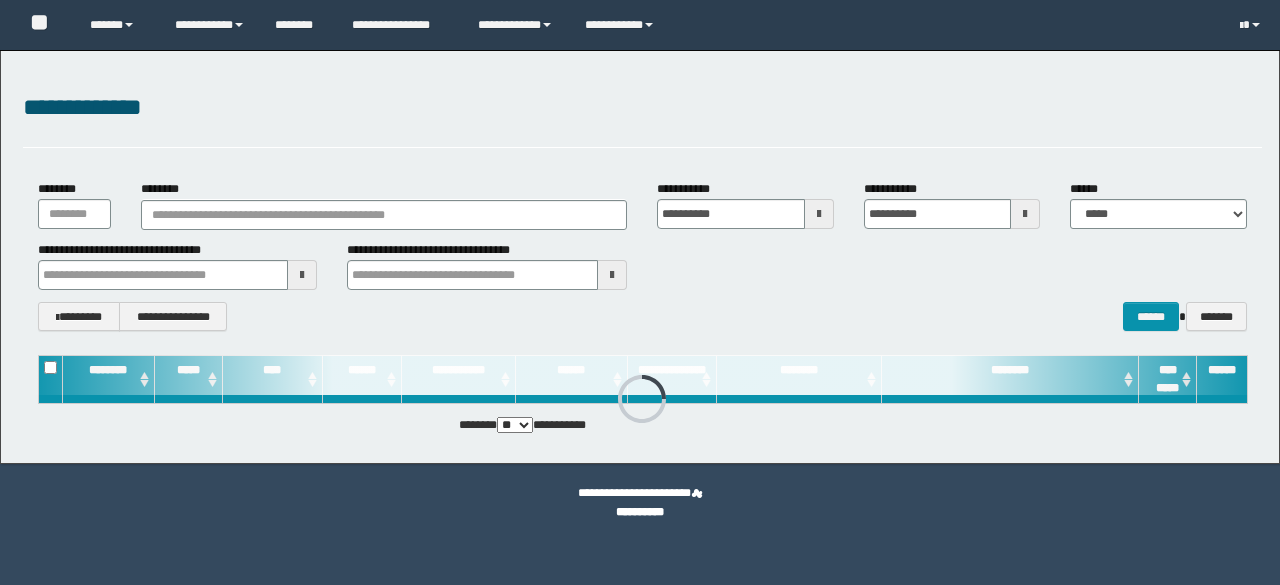 scroll, scrollTop: 0, scrollLeft: 0, axis: both 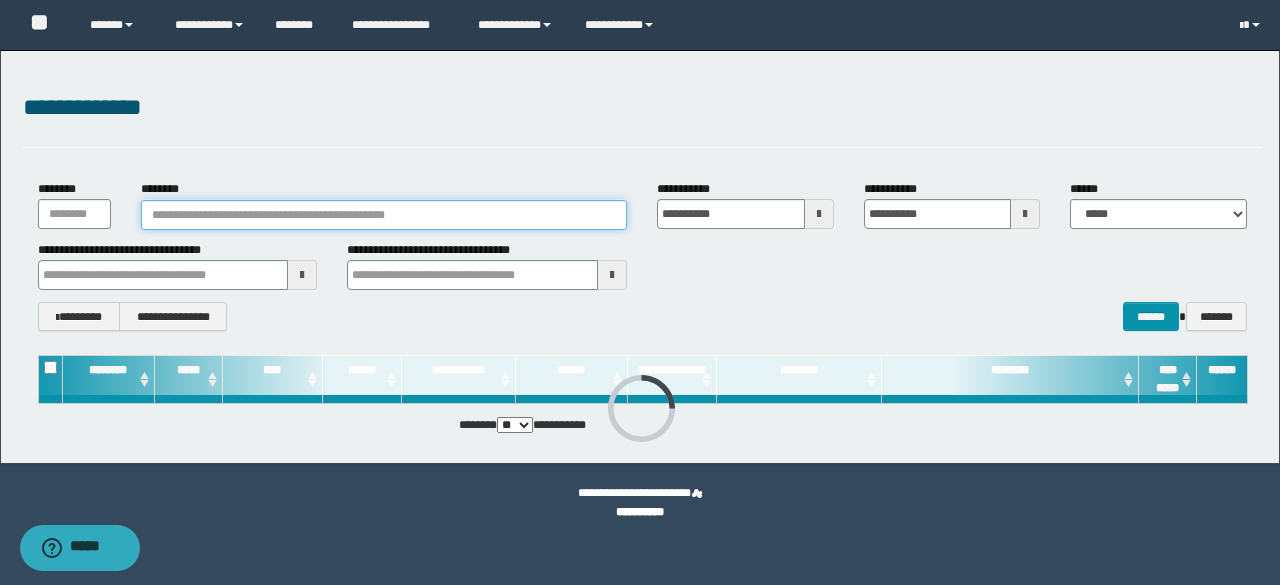 click on "********" at bounding box center (384, 215) 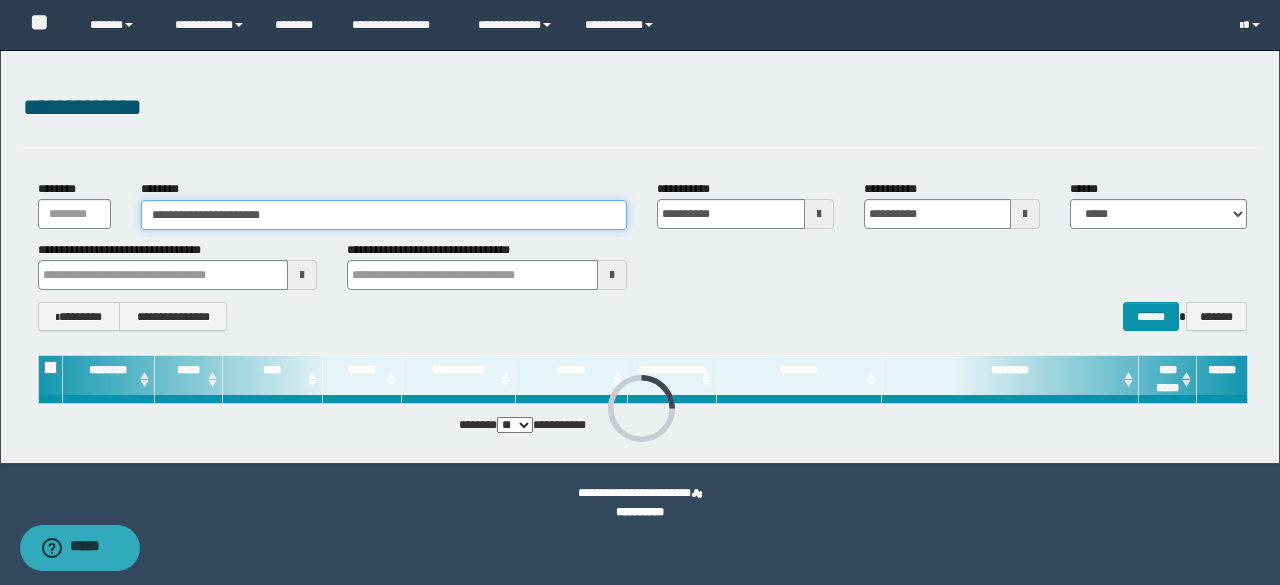 type on "**********" 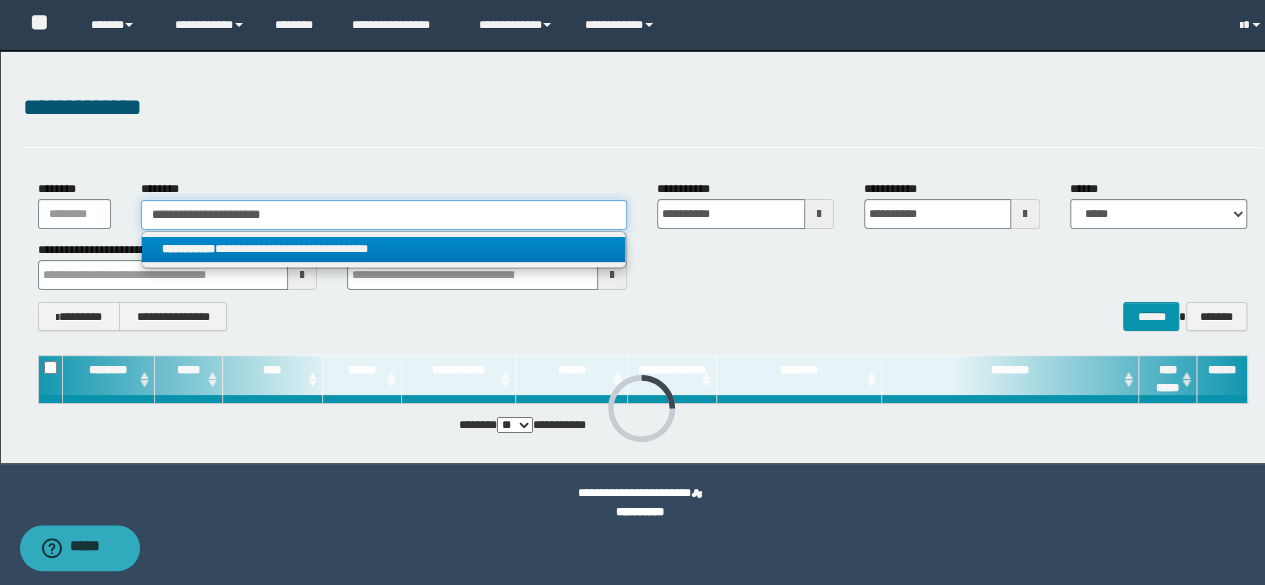 type on "**********" 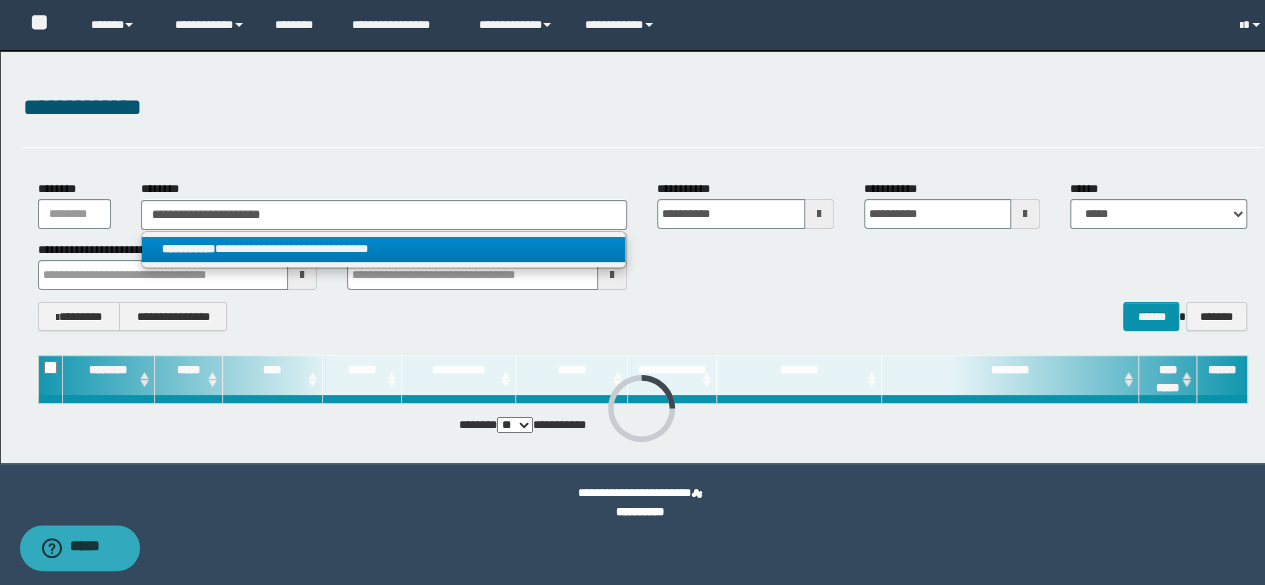 click on "**********" at bounding box center (384, 249) 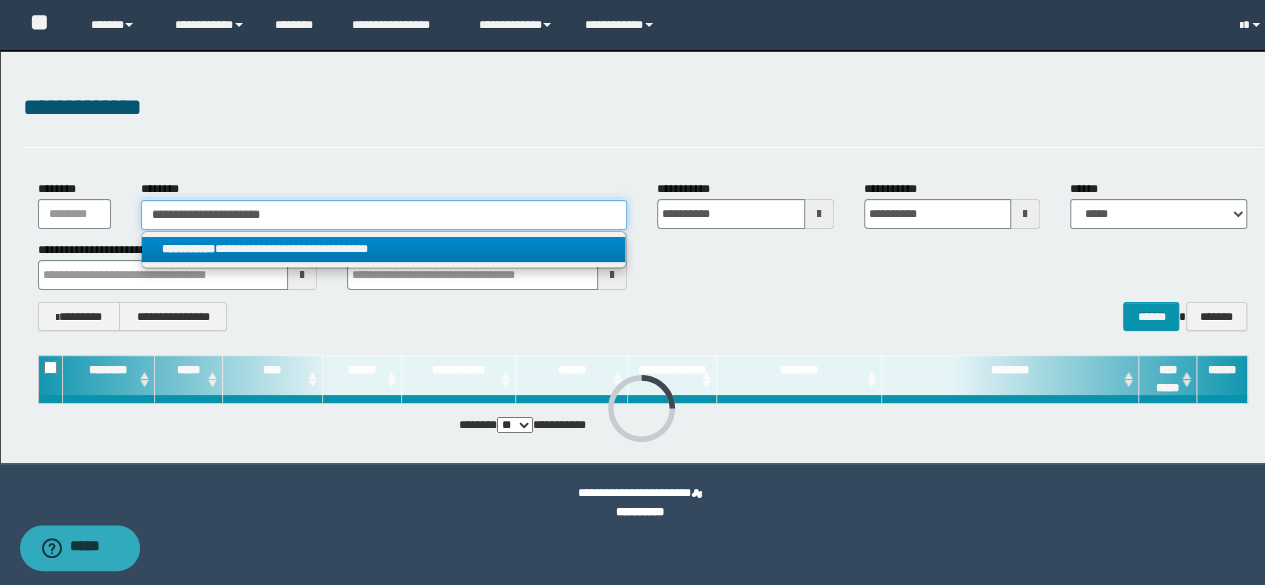 type 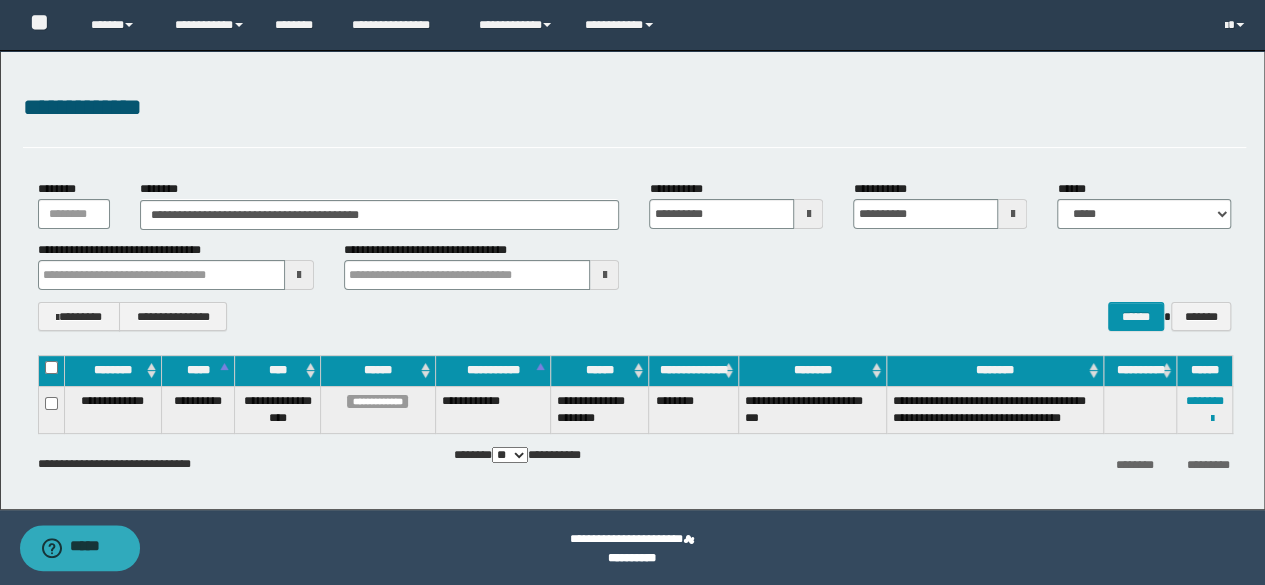 click on "**********" at bounding box center (635, 316) 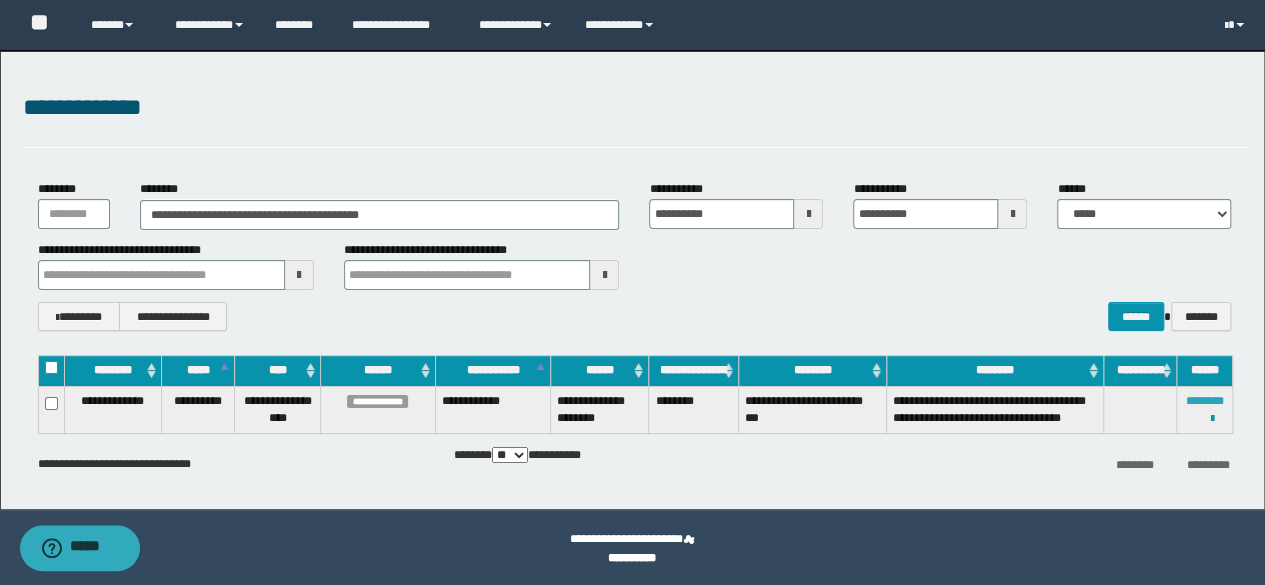 click on "********" at bounding box center (1205, 401) 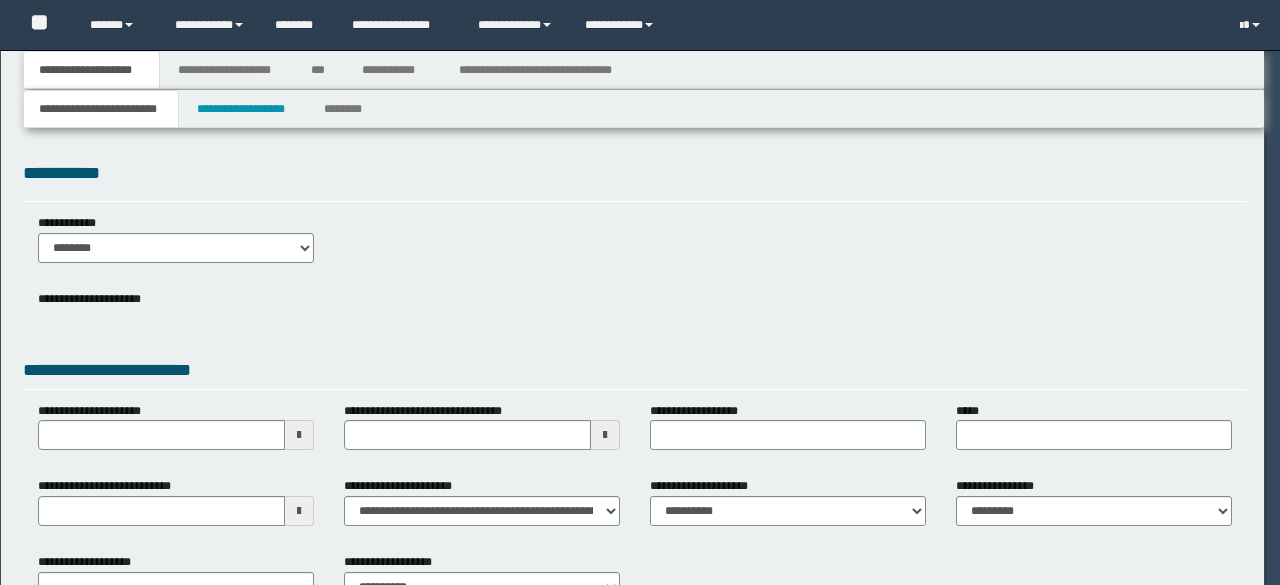 scroll, scrollTop: 0, scrollLeft: 0, axis: both 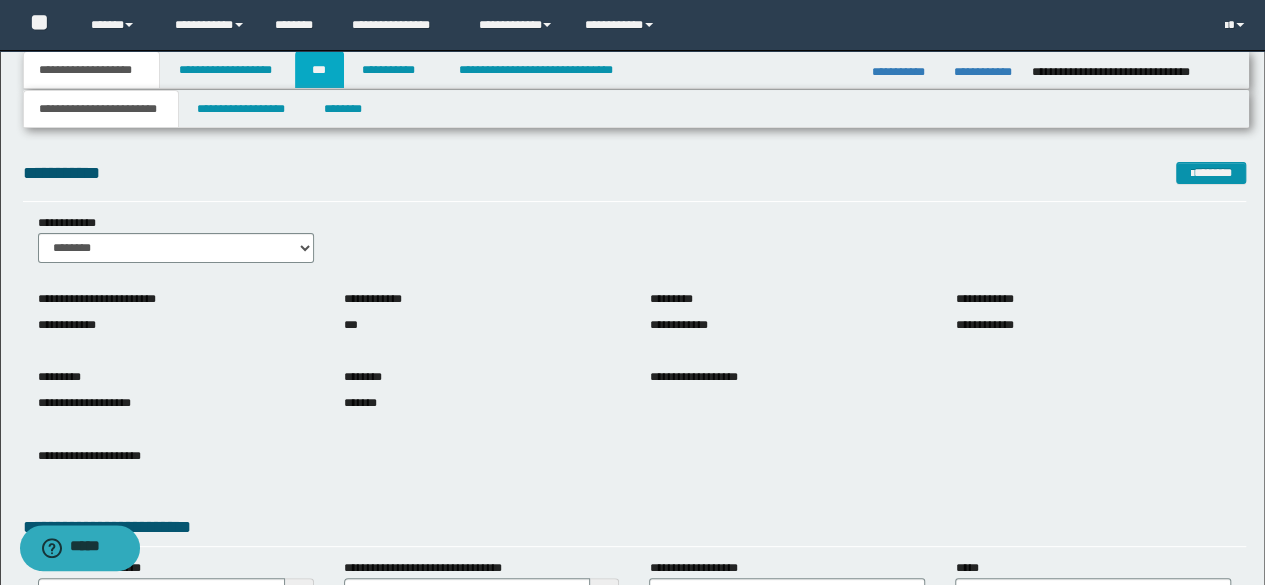 click on "***" at bounding box center (319, 70) 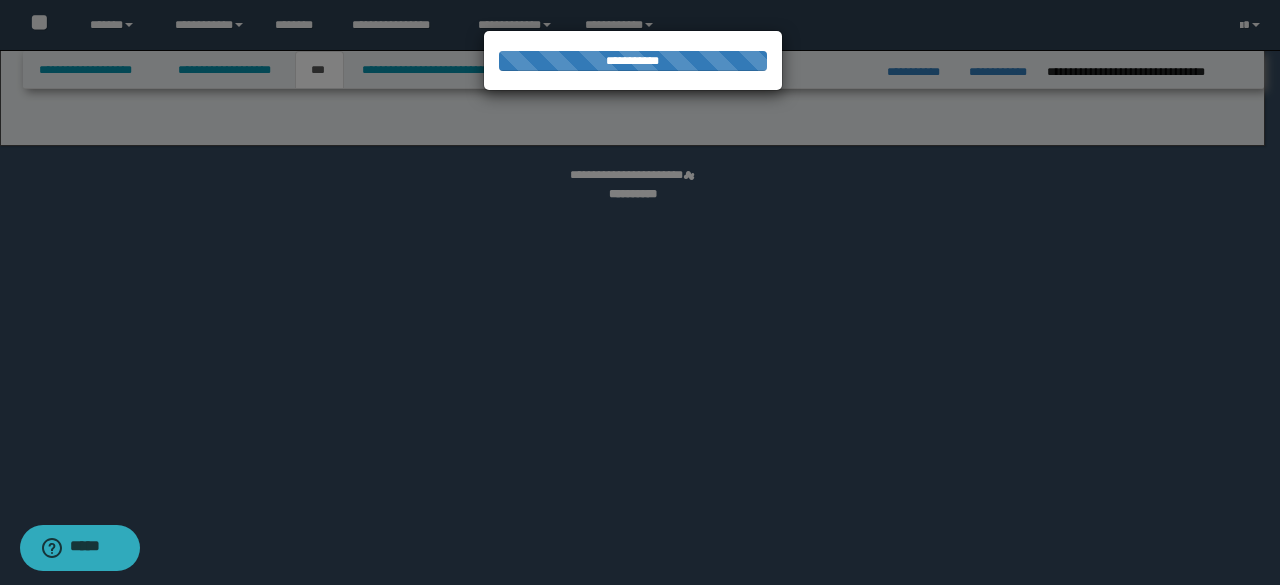select on "*" 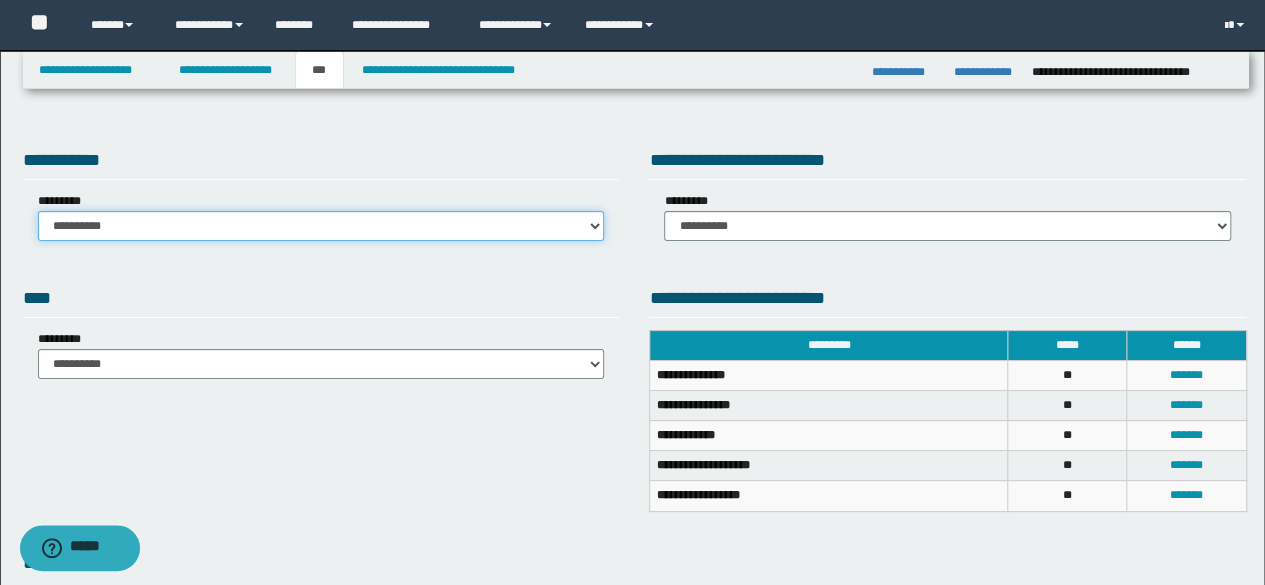click on "**********" at bounding box center [321, 226] 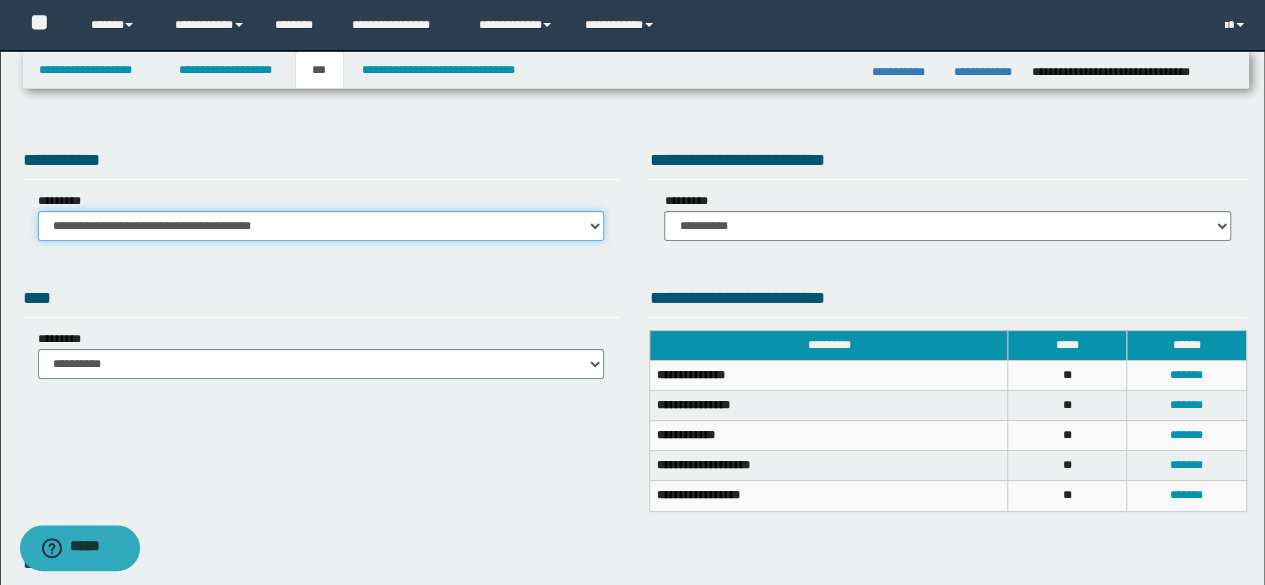 click on "**********" at bounding box center [321, 226] 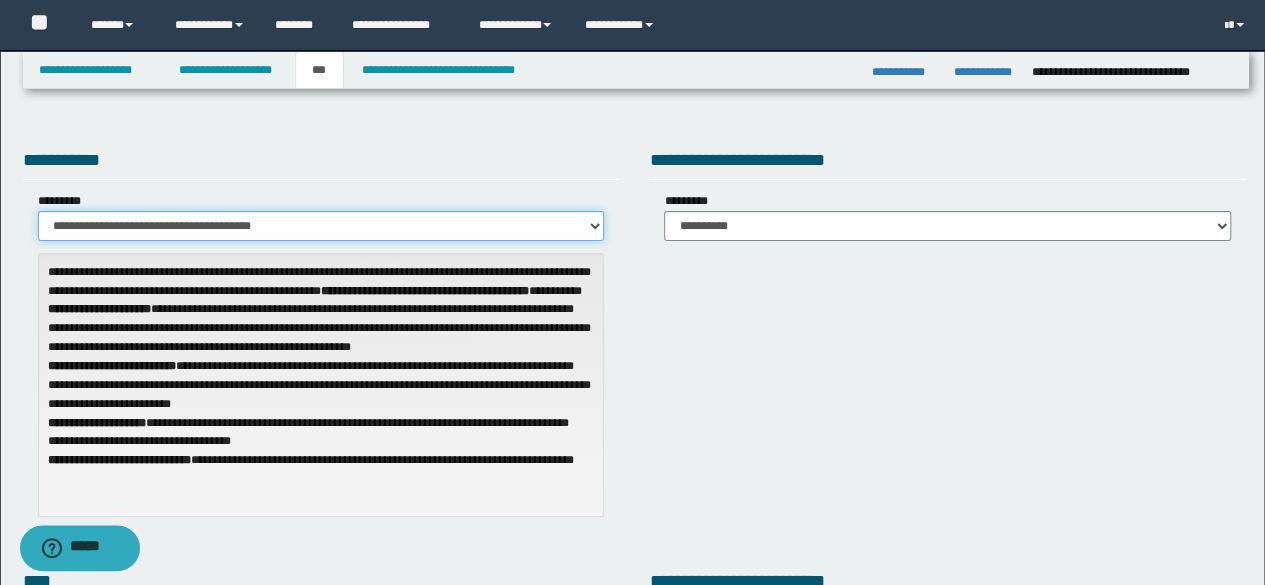 click on "**********" at bounding box center (321, 226) 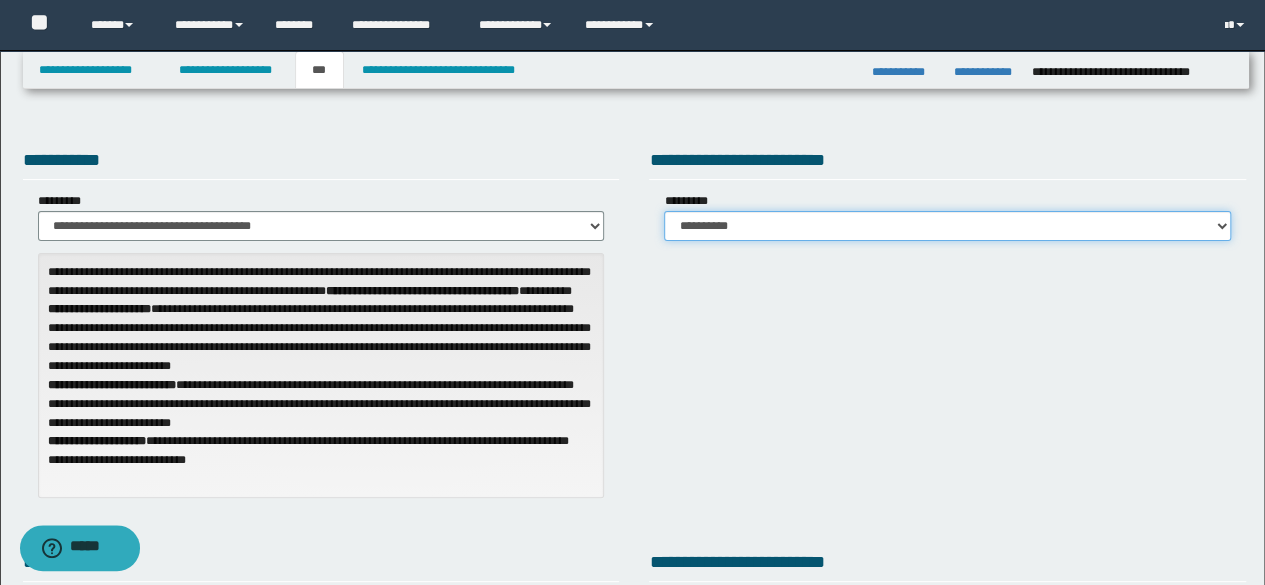 drag, startPoint x: 735, startPoint y: 224, endPoint x: 735, endPoint y: 235, distance: 11 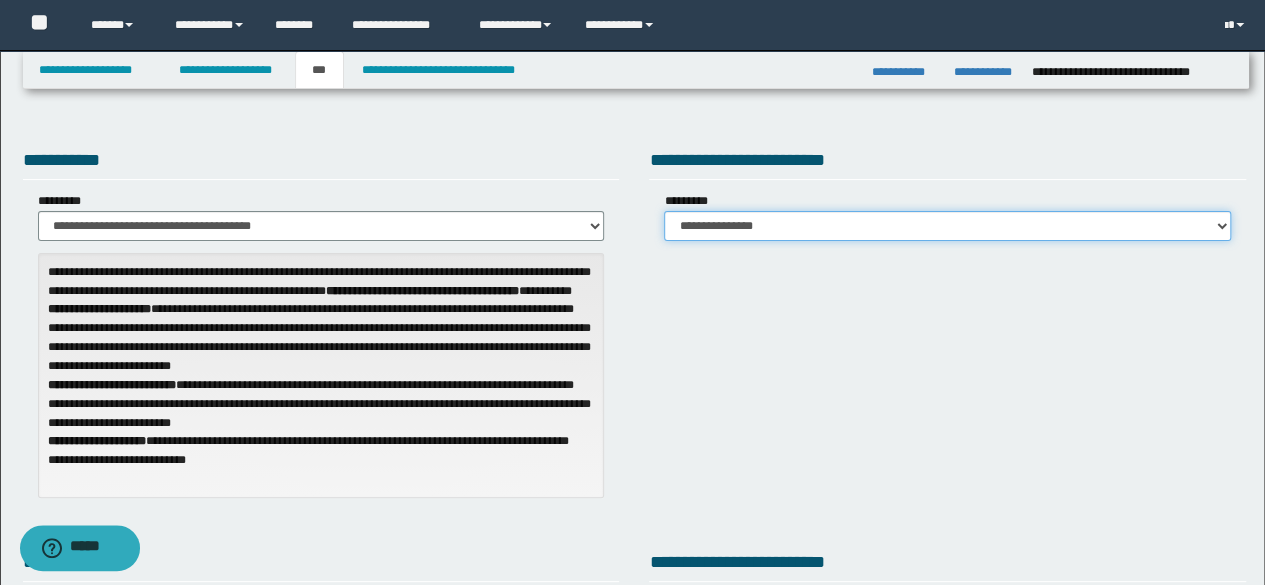 click on "**********" at bounding box center [947, 226] 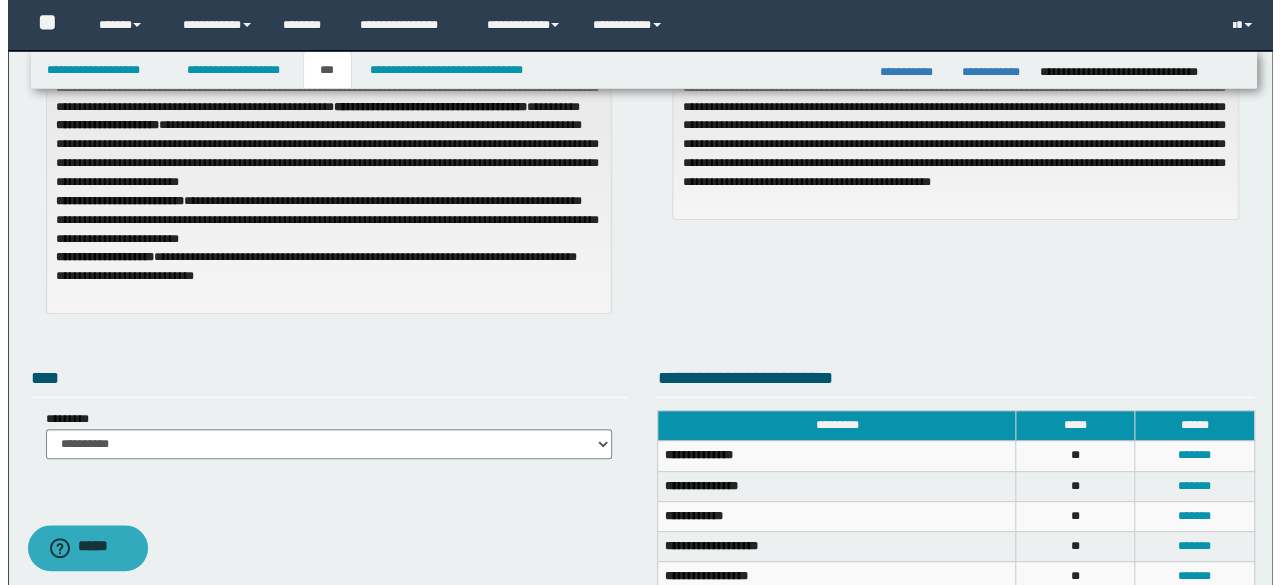 scroll, scrollTop: 400, scrollLeft: 0, axis: vertical 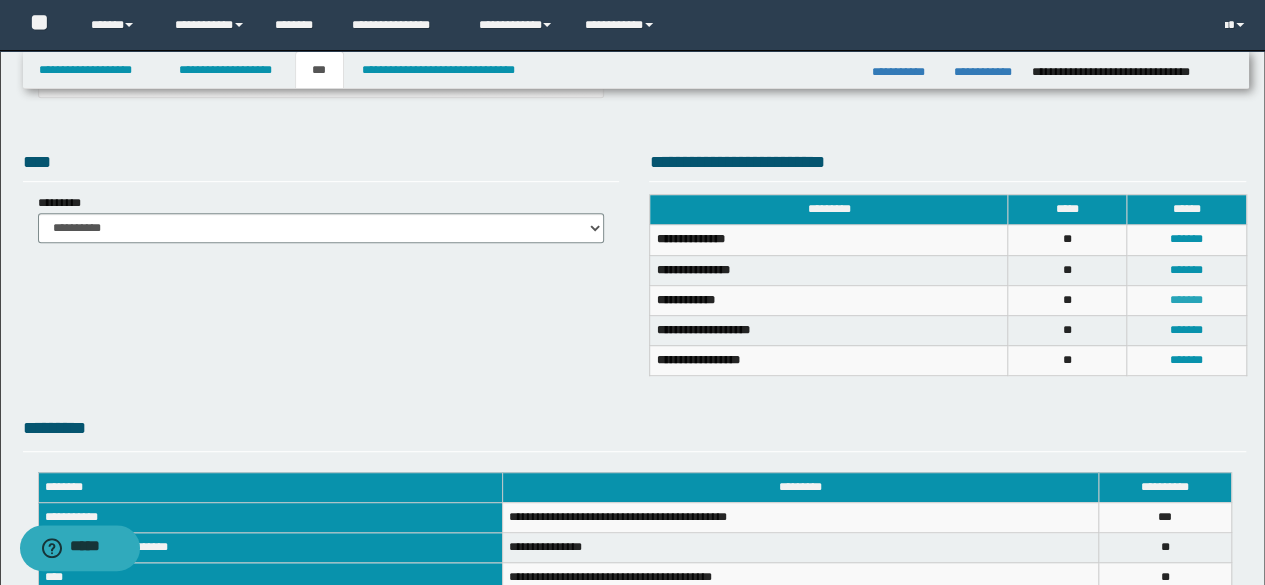 click on "*******" at bounding box center [1186, 300] 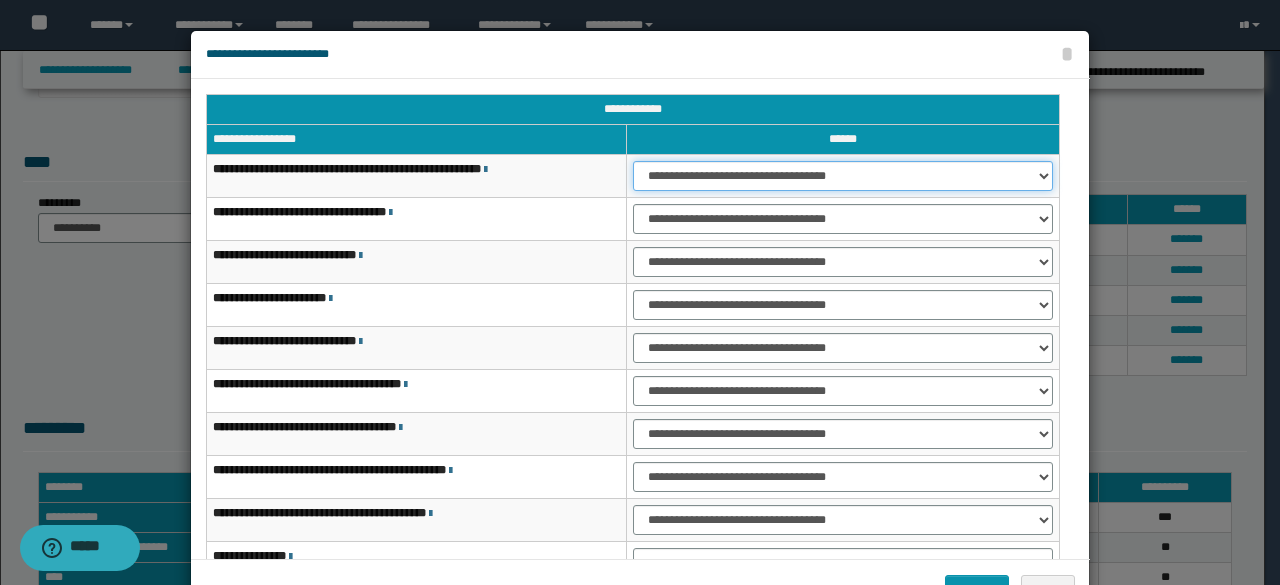 click on "**********" at bounding box center [843, 176] 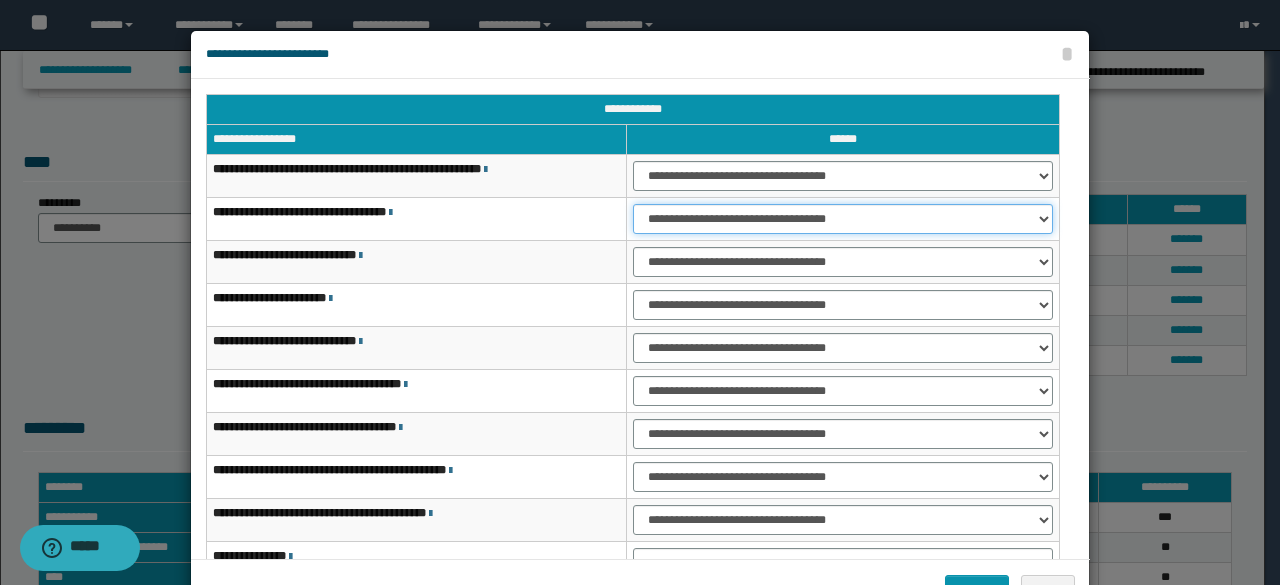 click on "**********" at bounding box center [843, 219] 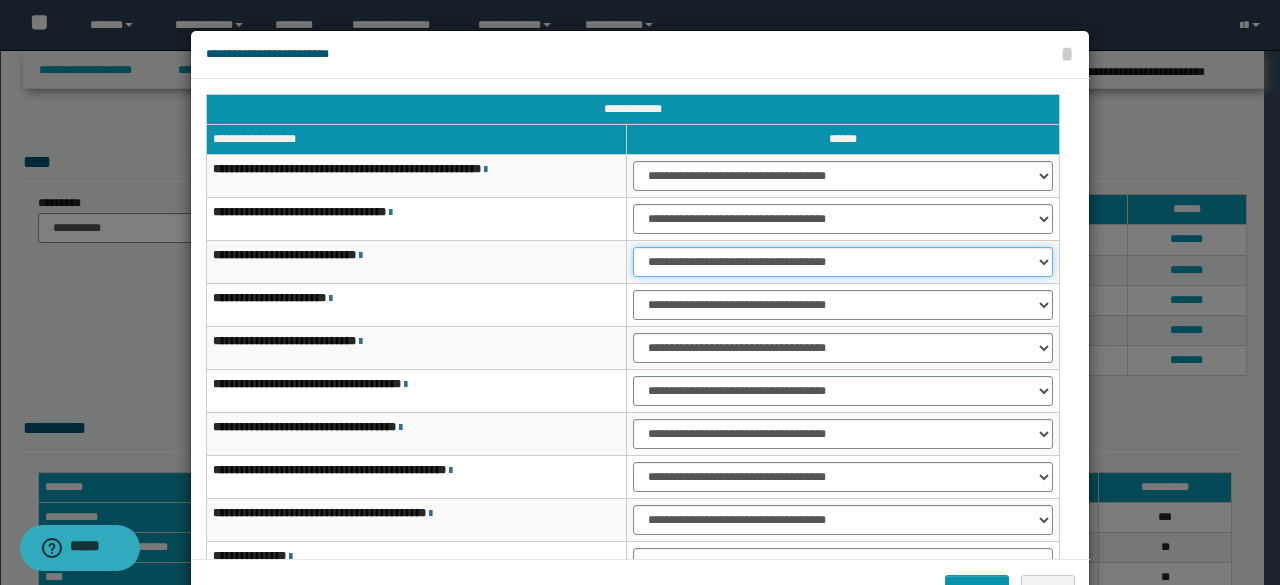 click on "**********" at bounding box center (843, 262) 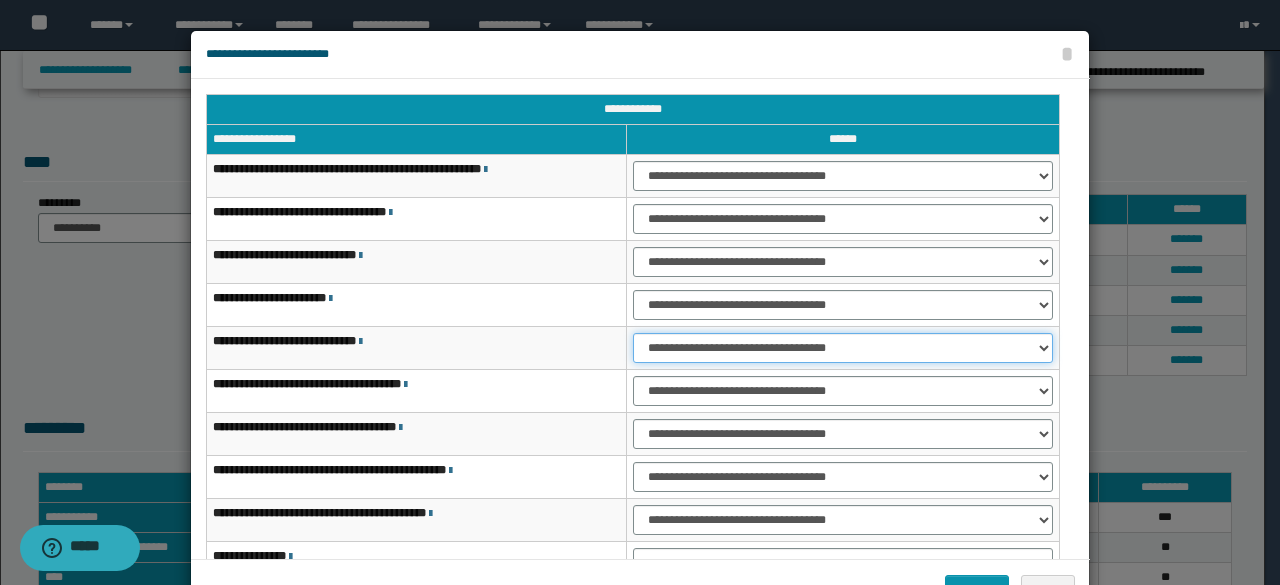 click on "**********" at bounding box center [843, 348] 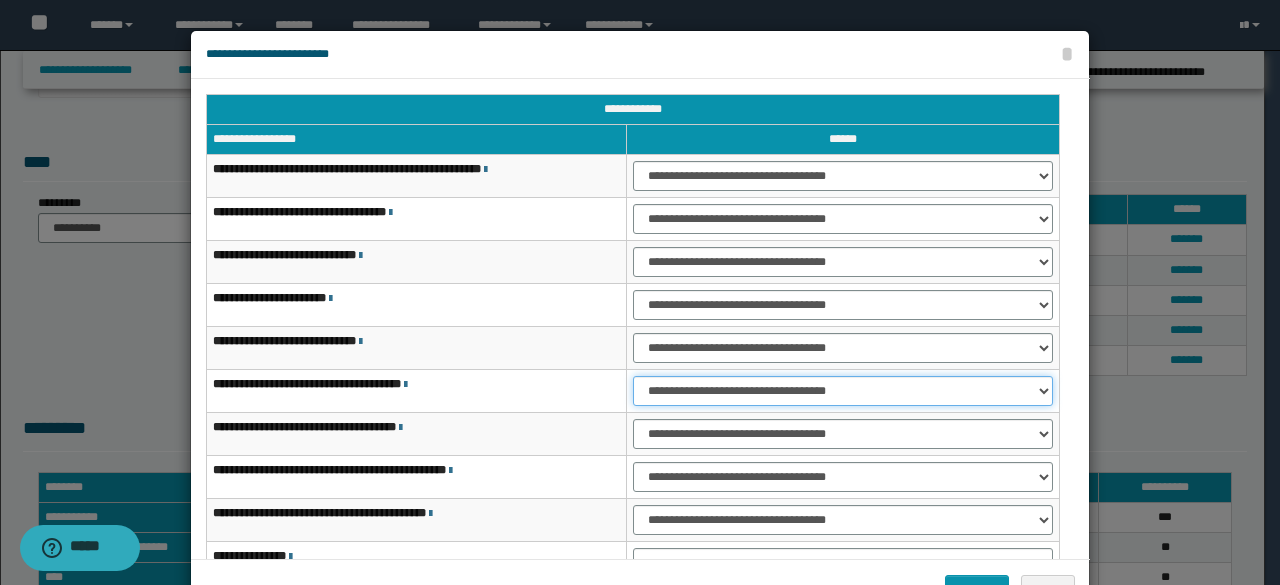 select on "***" 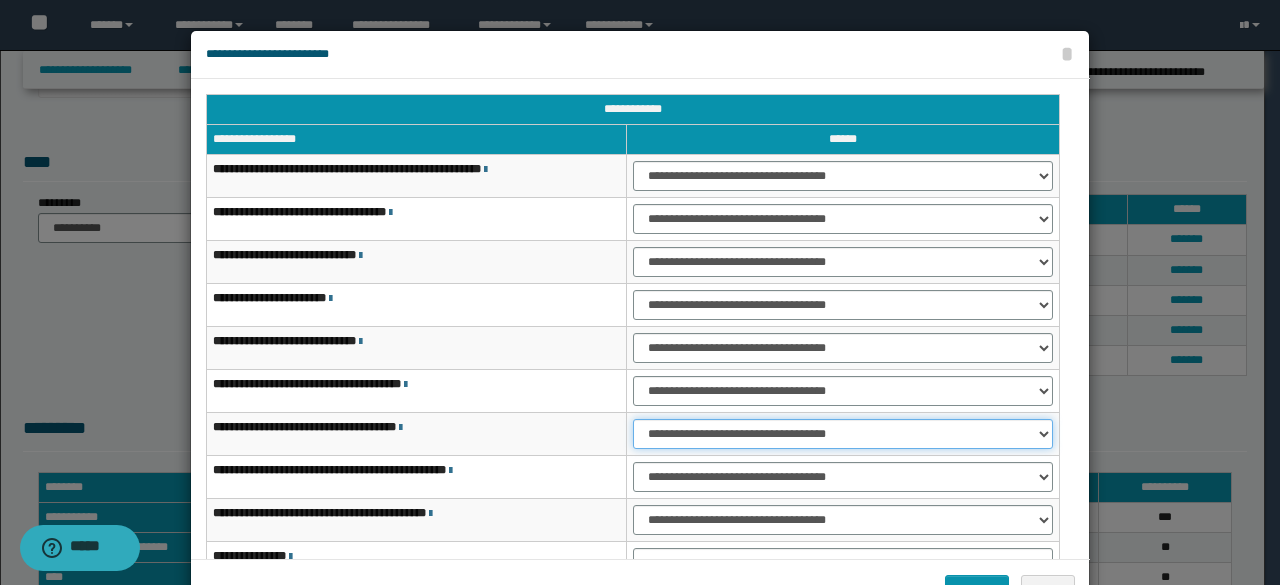 select on "***" 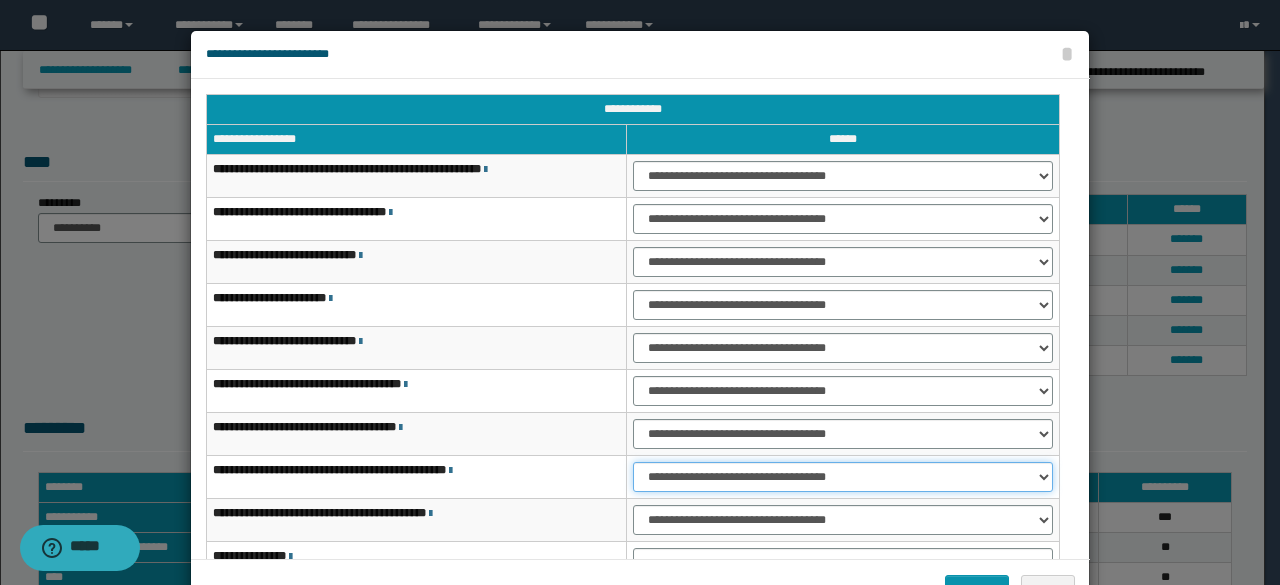 select on "***" 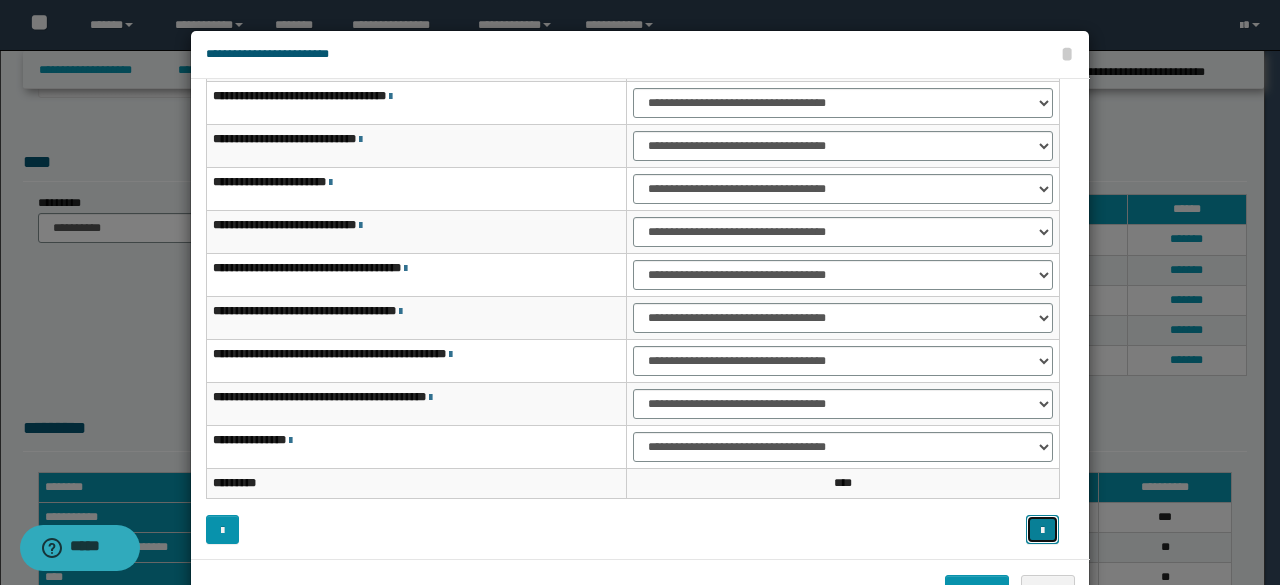 click at bounding box center (1042, 529) 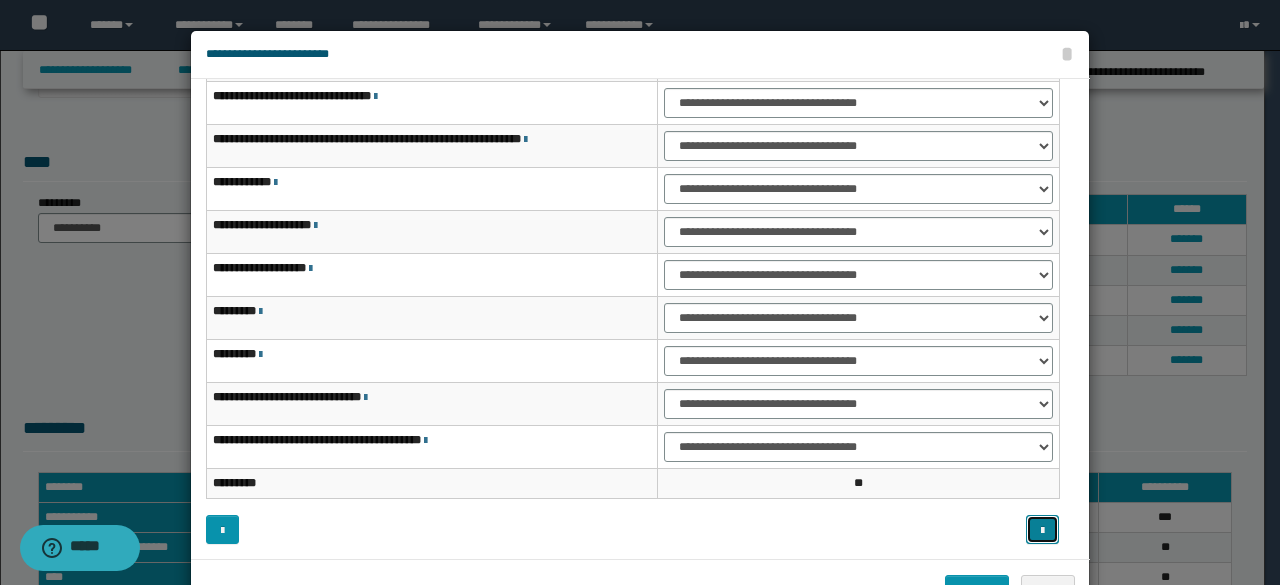 scroll, scrollTop: 0, scrollLeft: 0, axis: both 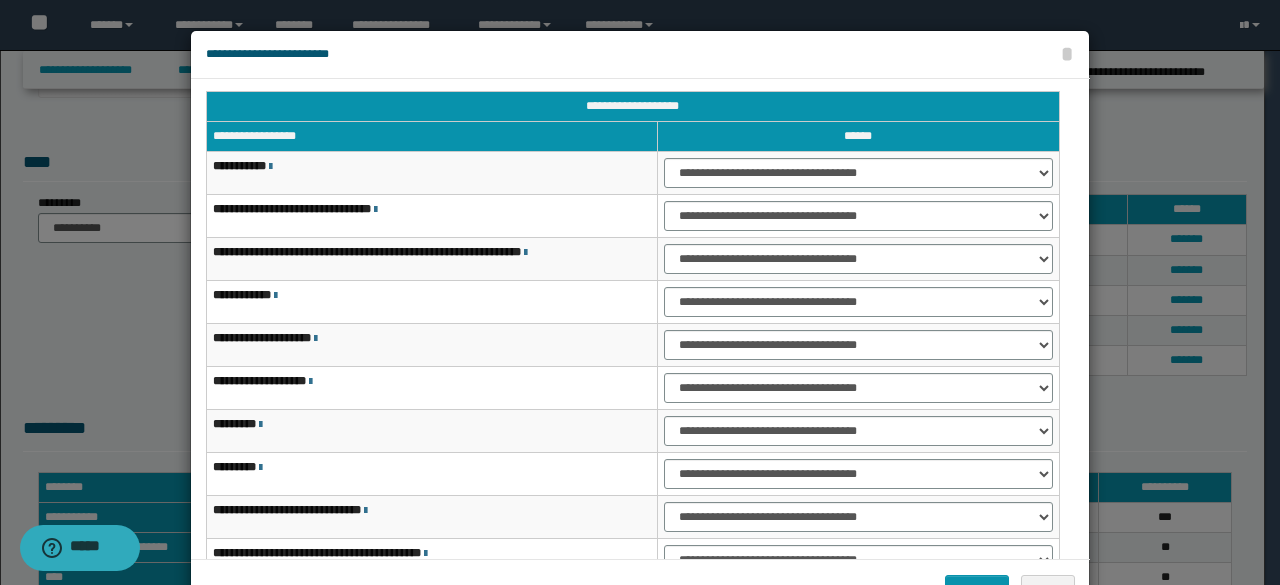 type 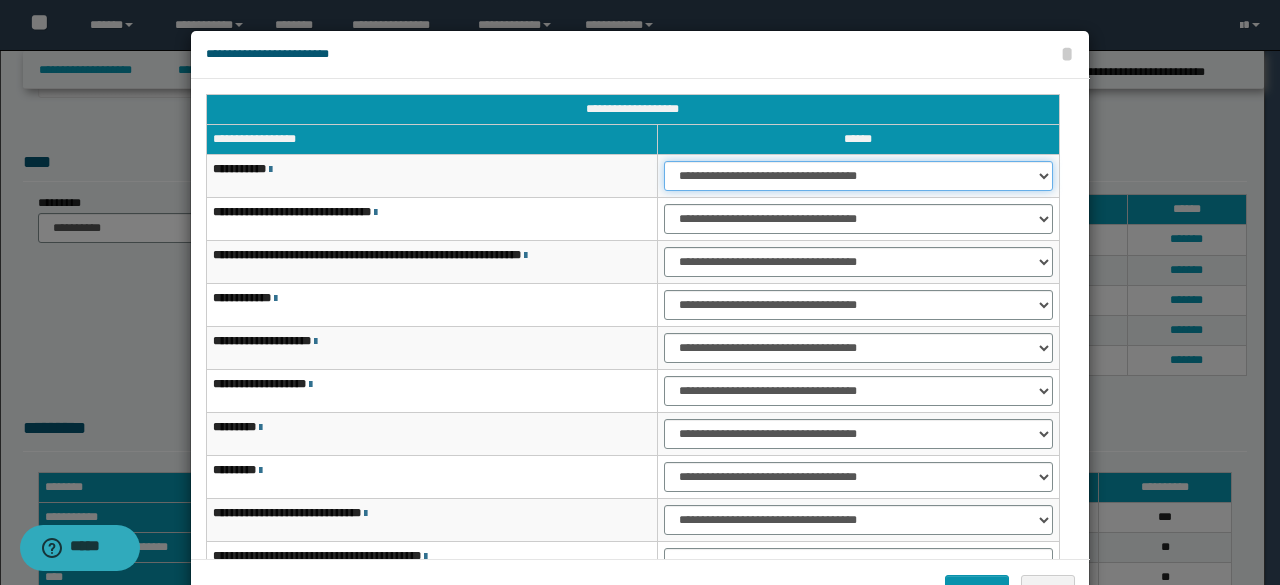 drag, startPoint x: 680, startPoint y: 173, endPoint x: 684, endPoint y: 185, distance: 12.649111 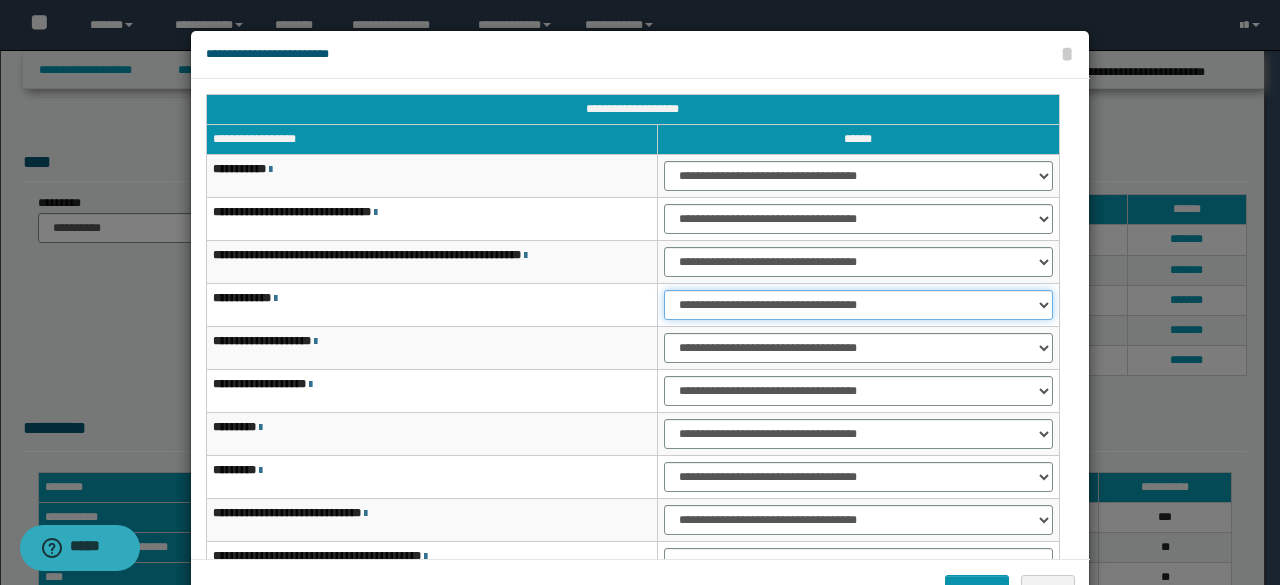 click on "**********" at bounding box center [858, 305] 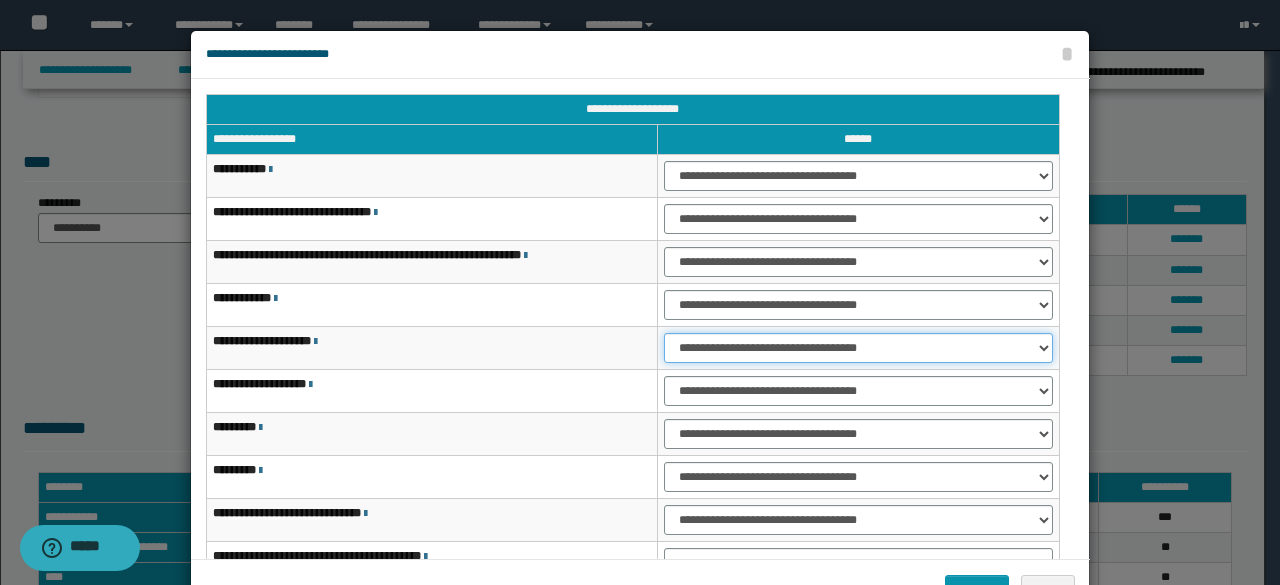 click on "**********" at bounding box center [858, 348] 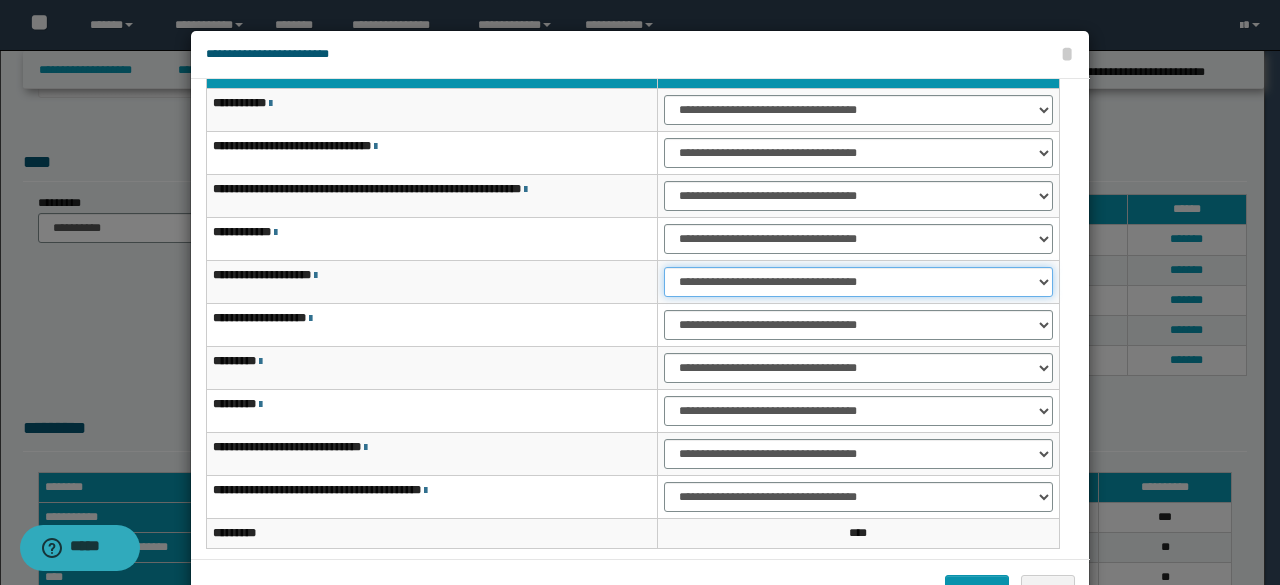 scroll, scrollTop: 116, scrollLeft: 0, axis: vertical 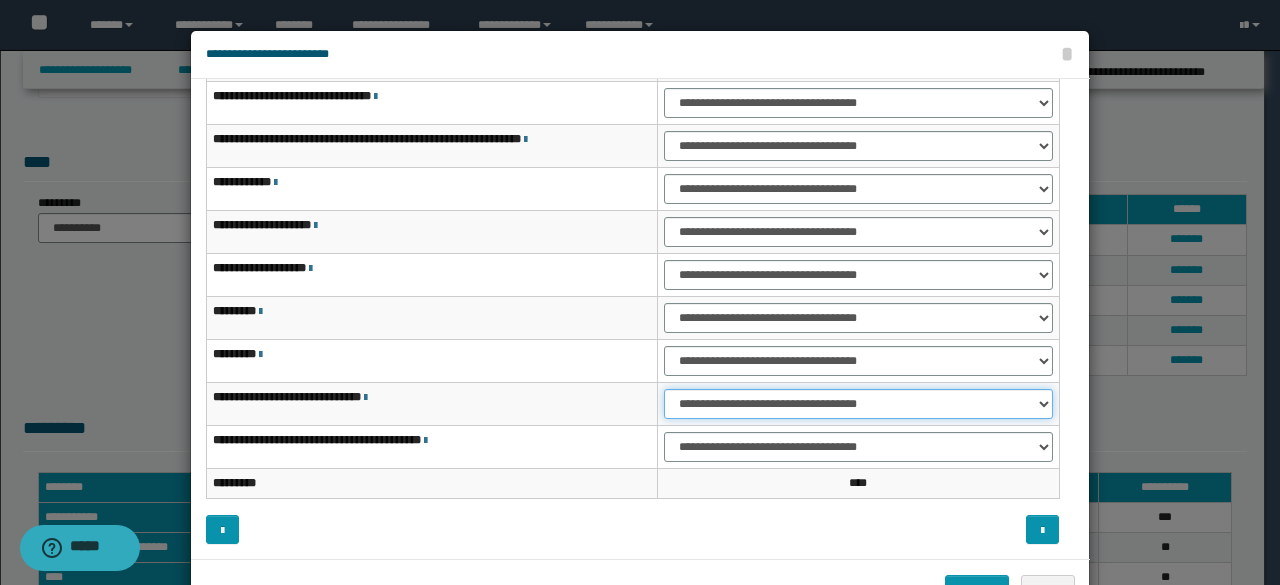 click on "**********" at bounding box center [858, 404] 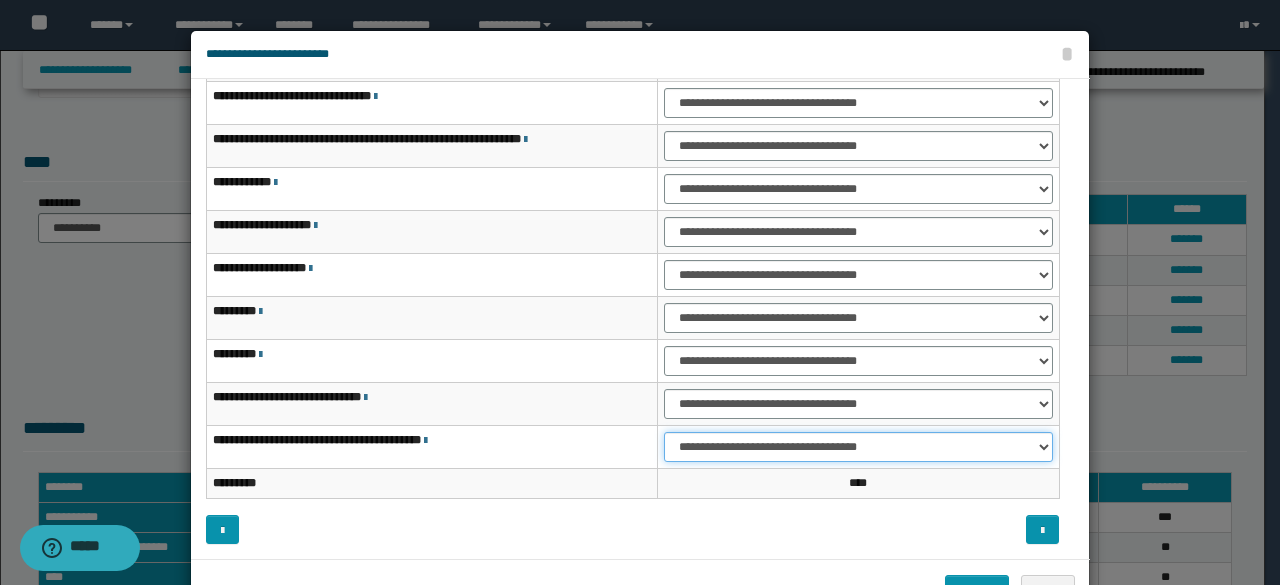drag, startPoint x: 710, startPoint y: 445, endPoint x: 710, endPoint y: 456, distance: 11 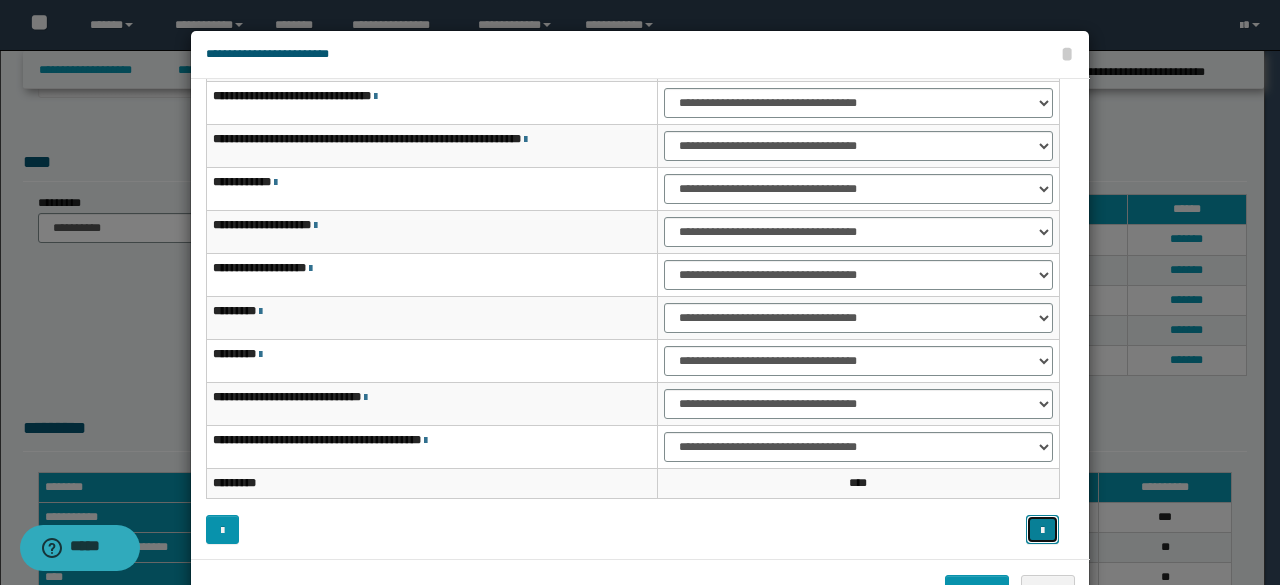 click at bounding box center [1042, 529] 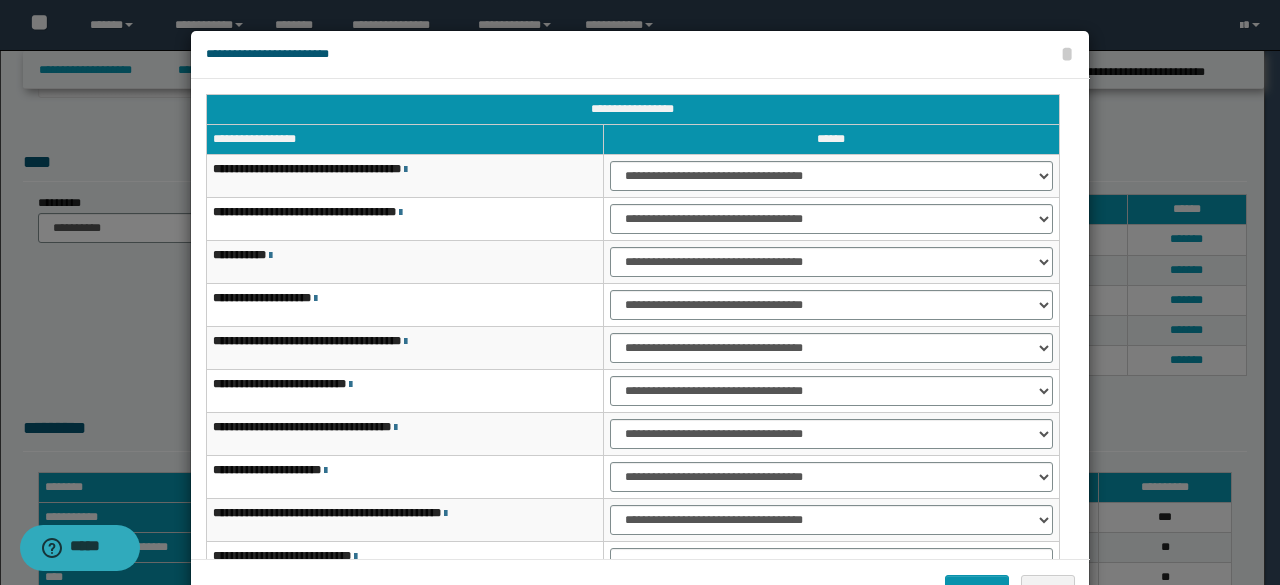 scroll, scrollTop: 0, scrollLeft: 0, axis: both 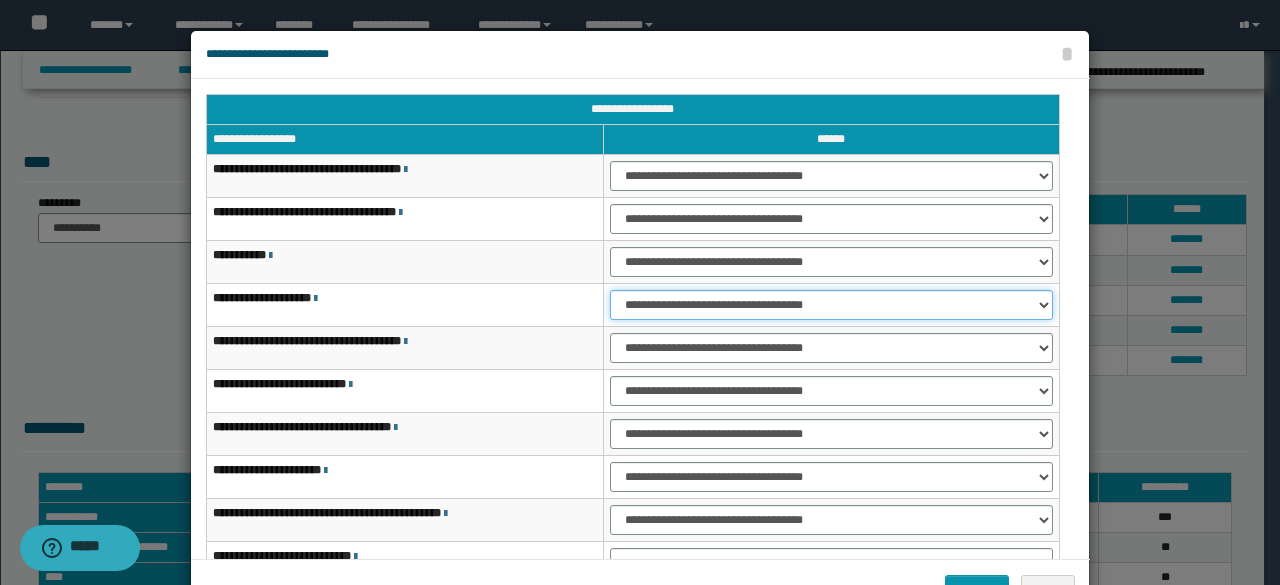click on "**********" at bounding box center (831, 305) 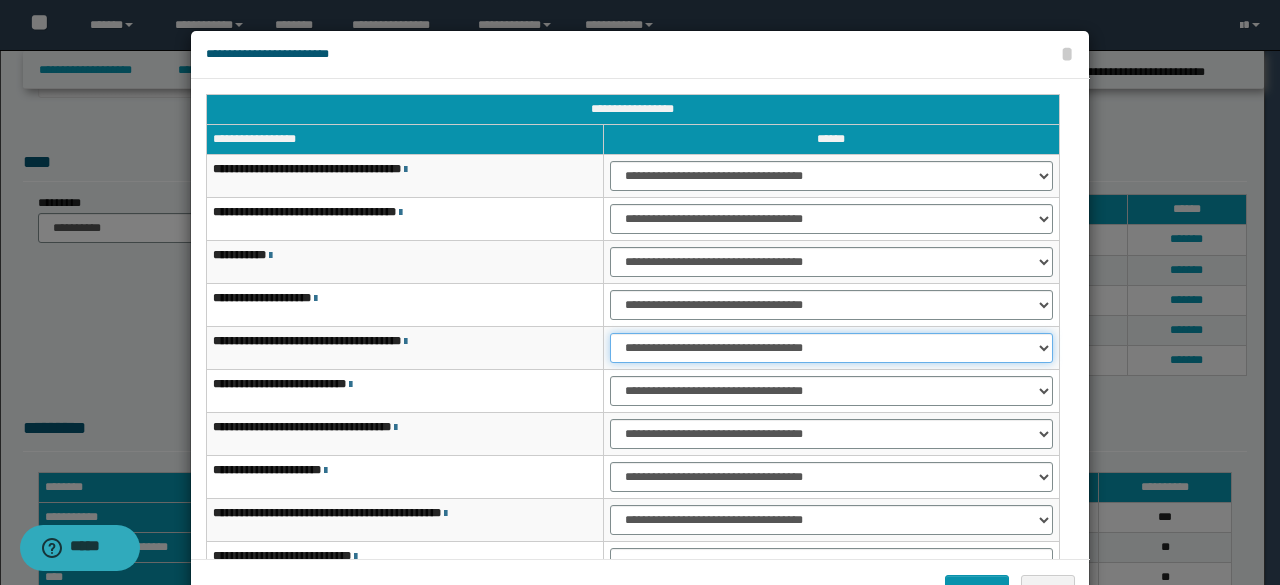 click on "**********" at bounding box center [831, 348] 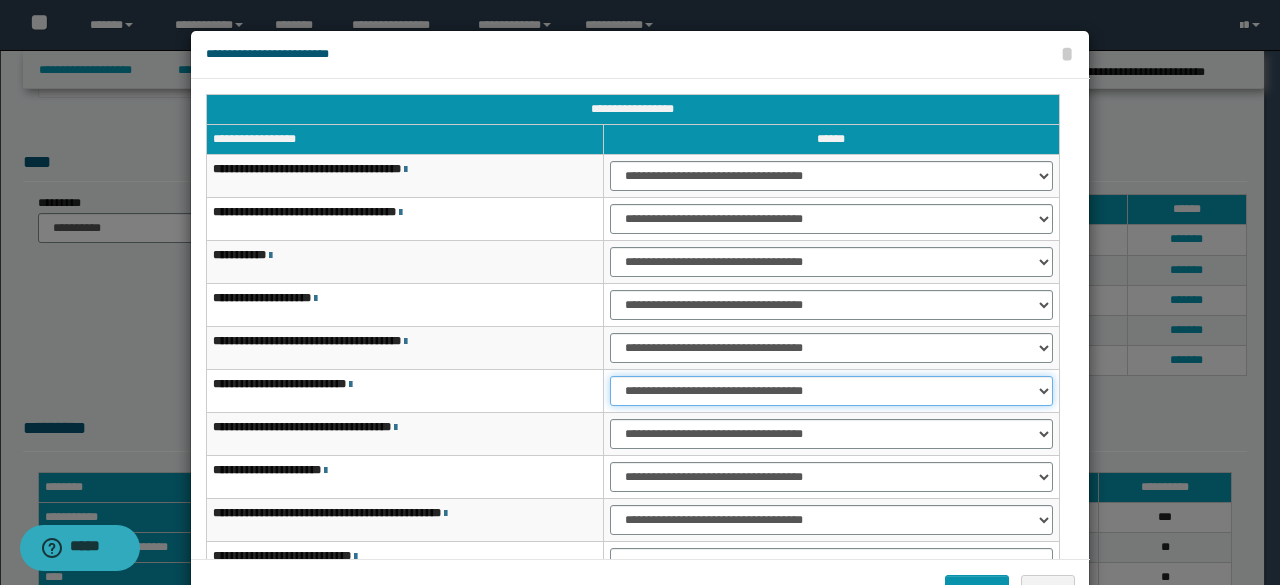 drag, startPoint x: 641, startPoint y: 383, endPoint x: 640, endPoint y: 395, distance: 12.0415945 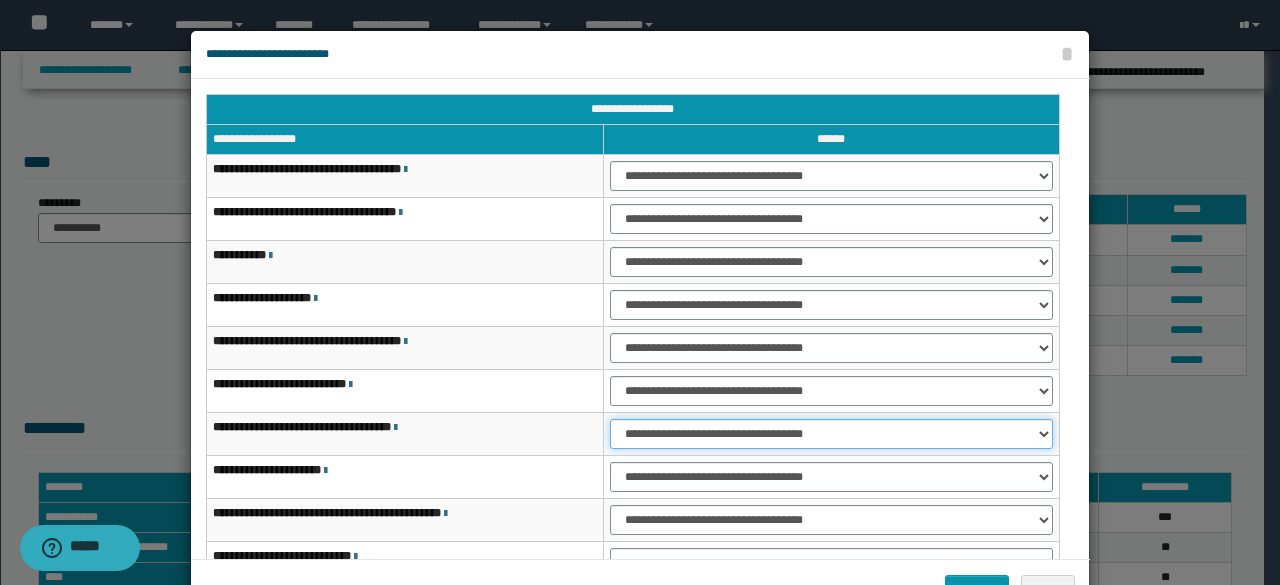 click on "**********" at bounding box center (831, 434) 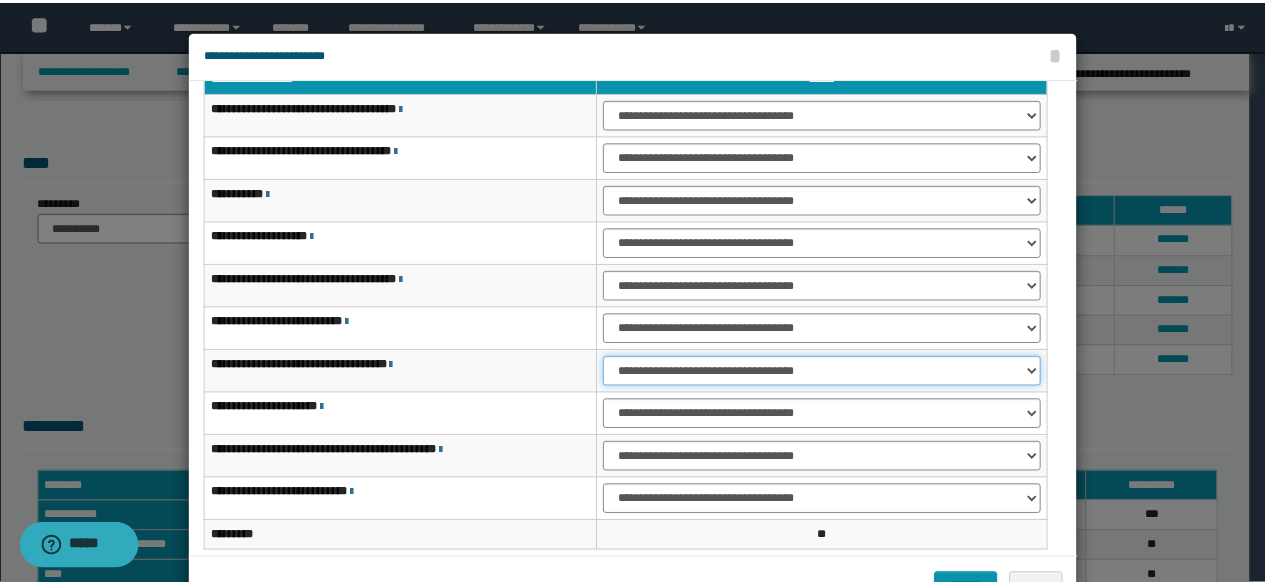scroll, scrollTop: 116, scrollLeft: 0, axis: vertical 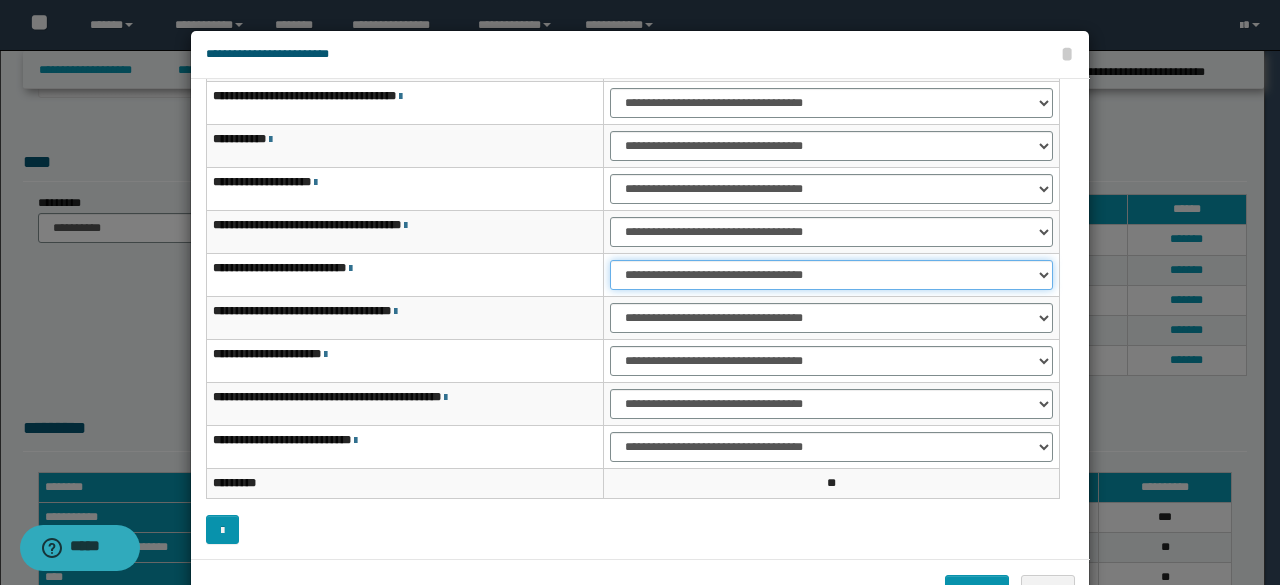 click on "**********" at bounding box center [831, 275] 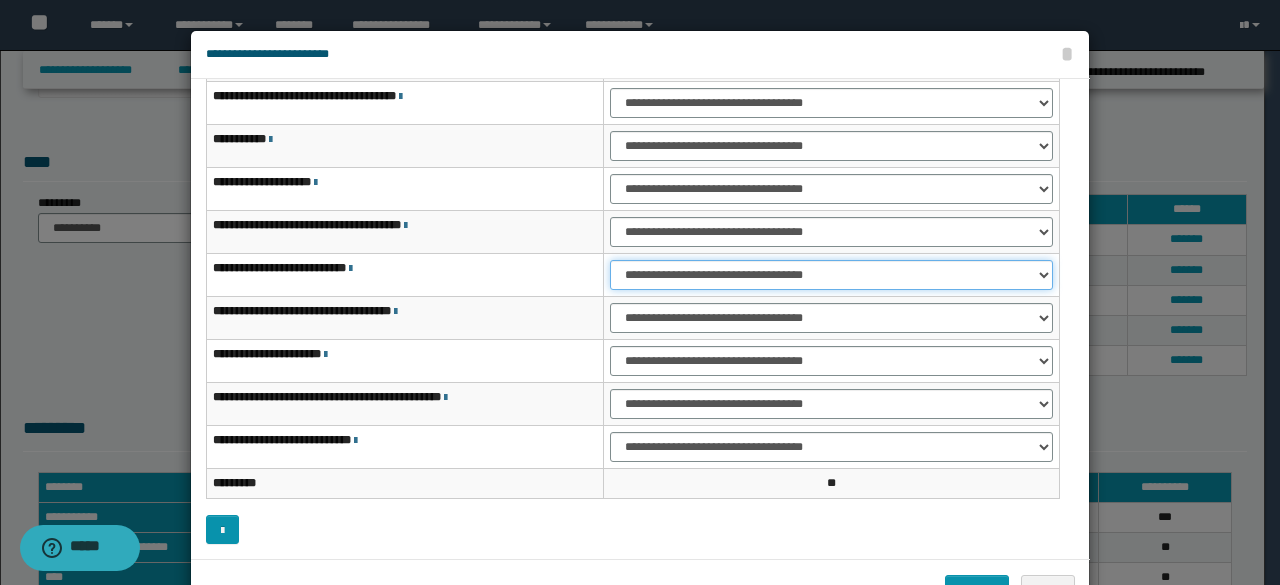 select on "***" 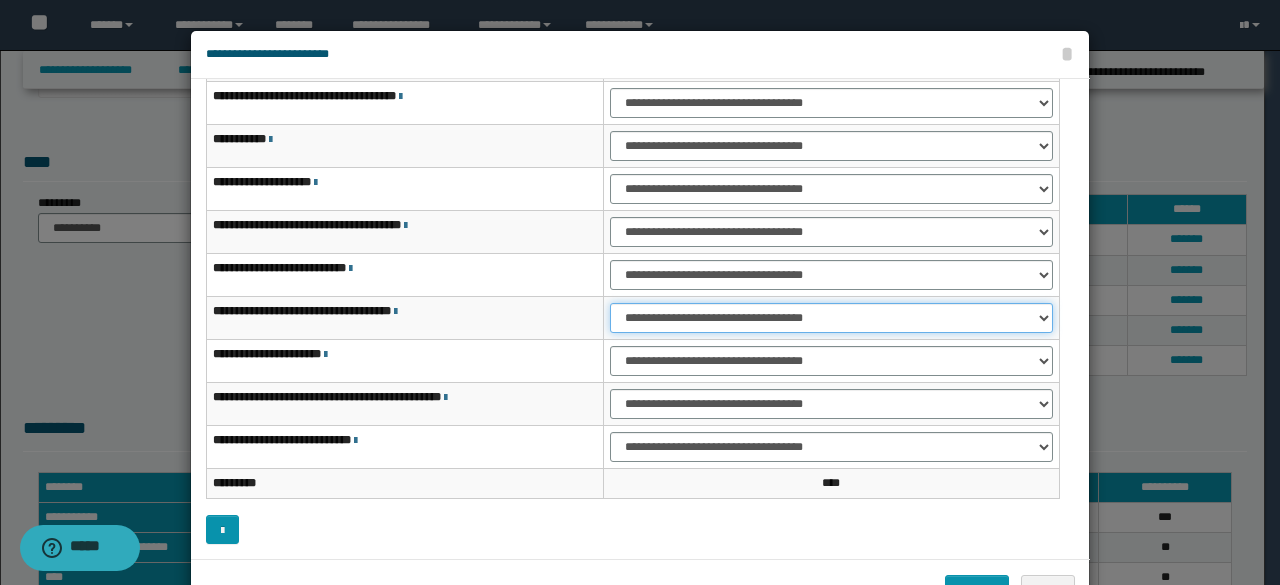 drag, startPoint x: 642, startPoint y: 311, endPoint x: 642, endPoint y: 328, distance: 17 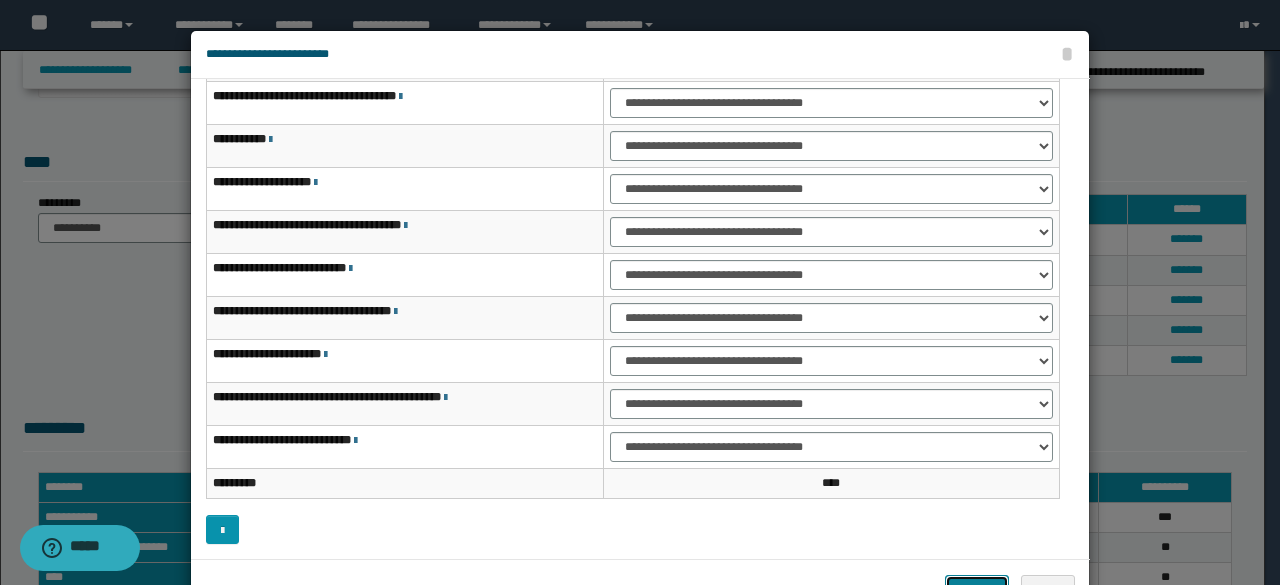 click on "*******" at bounding box center (977, 589) 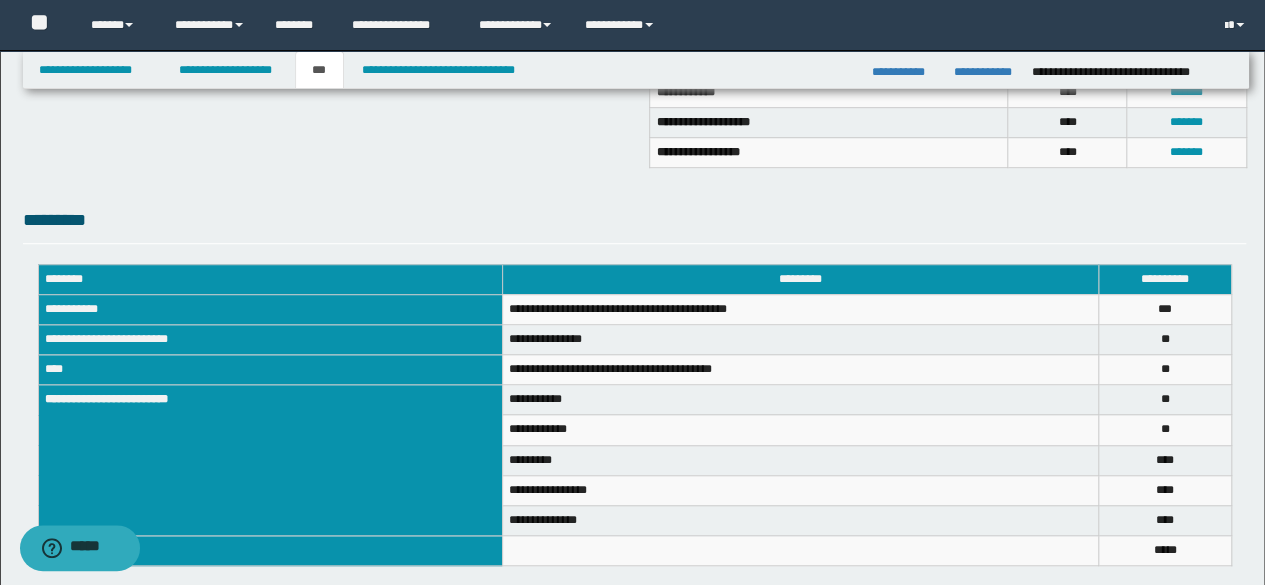 scroll, scrollTop: 713, scrollLeft: 0, axis: vertical 